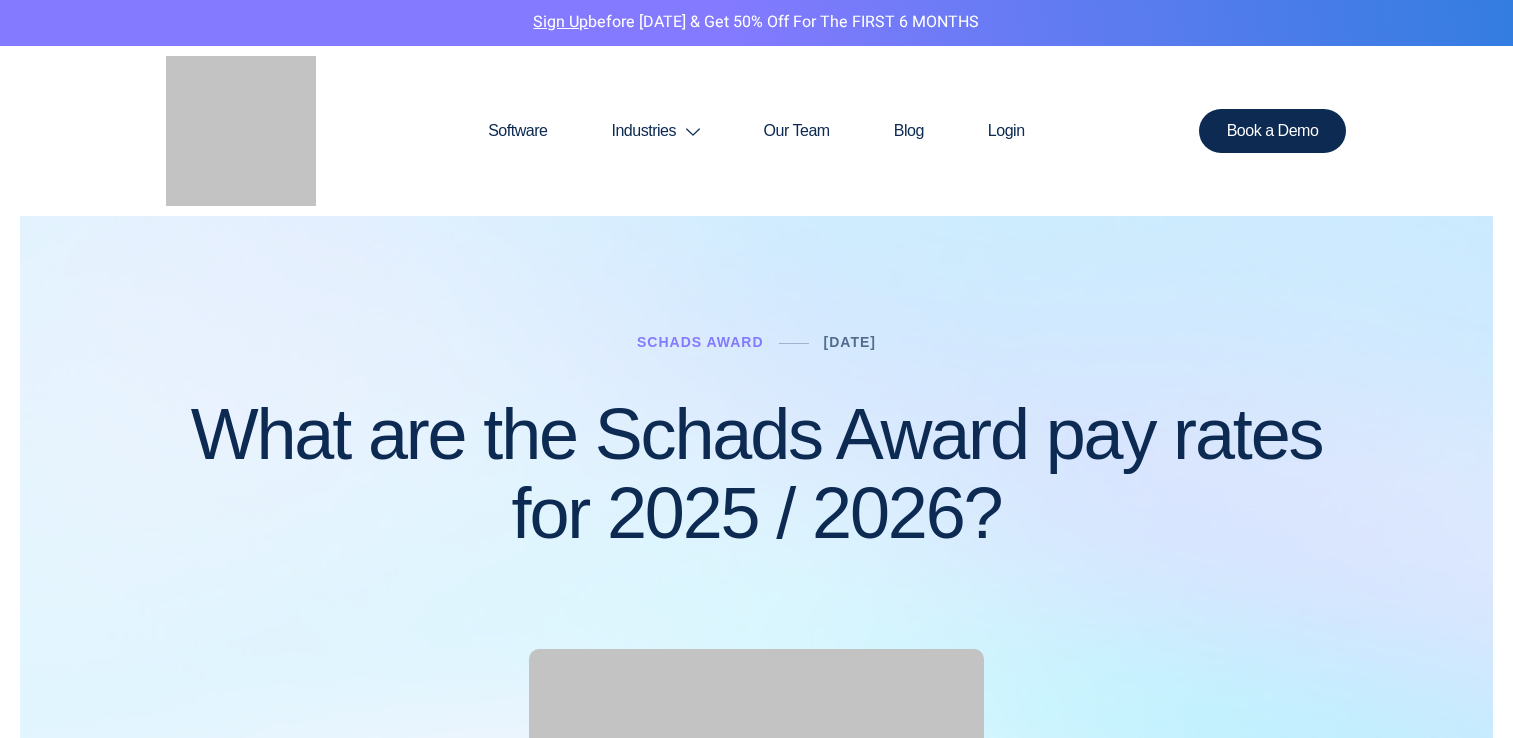 scroll, scrollTop: 0, scrollLeft: 0, axis: both 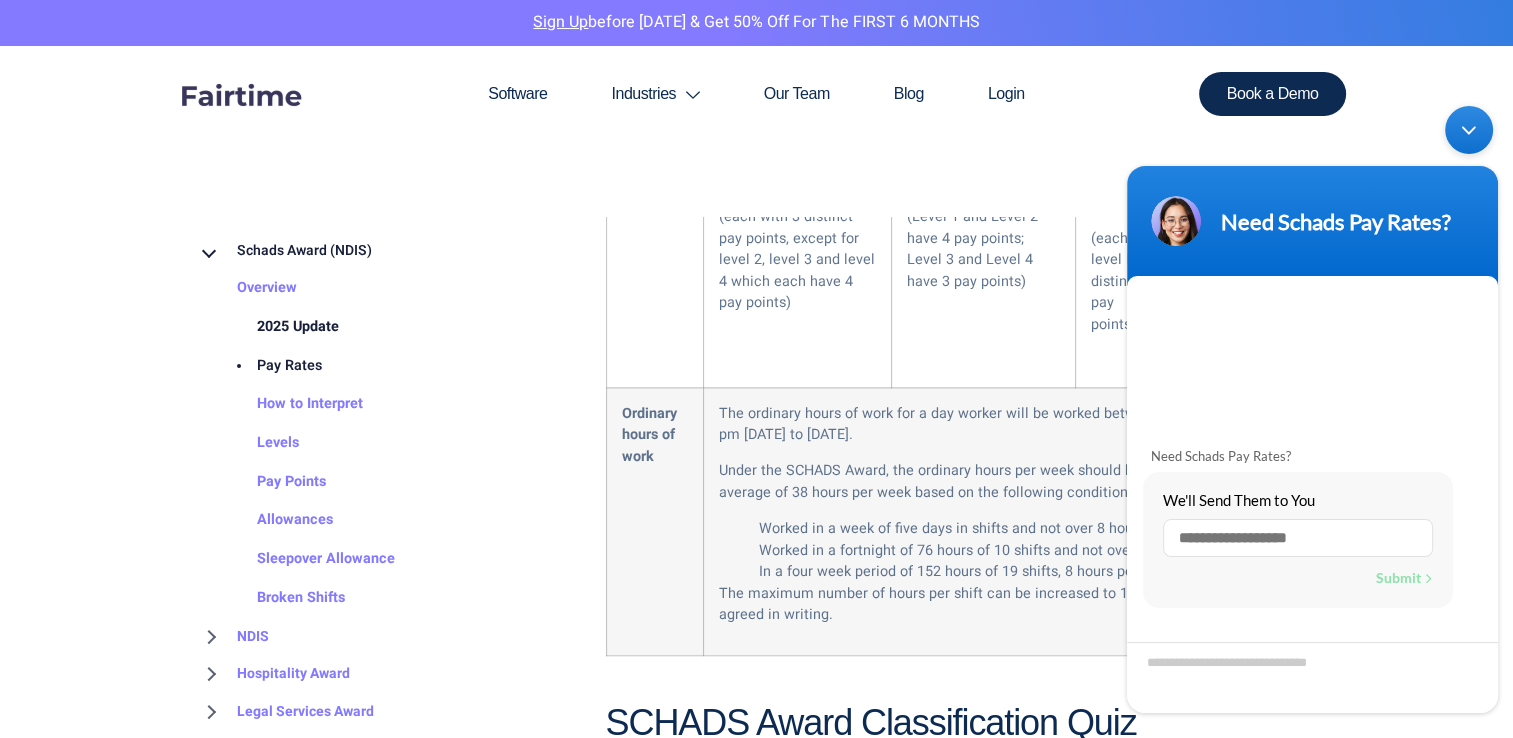 click on "2025 Update" at bounding box center (278, 327) 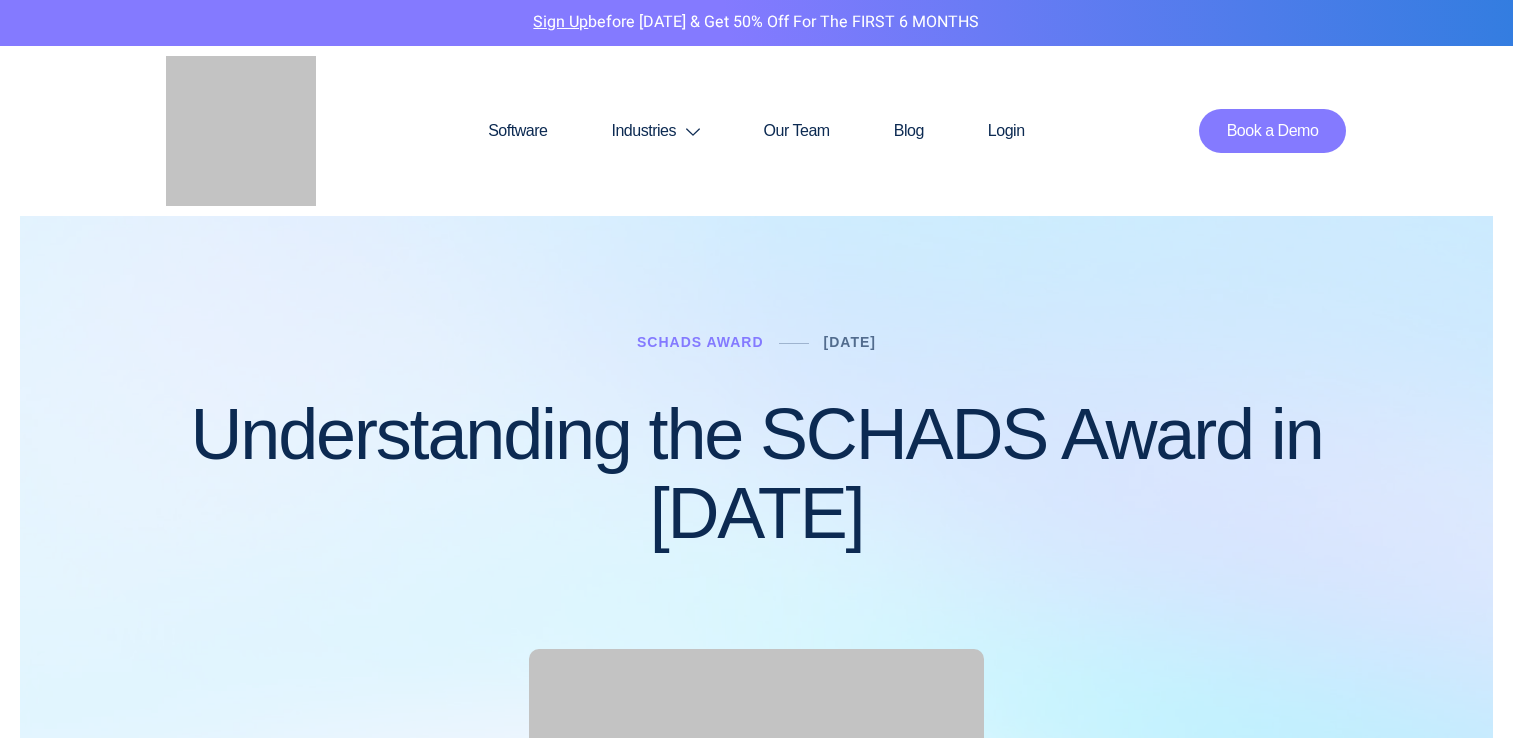 scroll, scrollTop: 0, scrollLeft: 0, axis: both 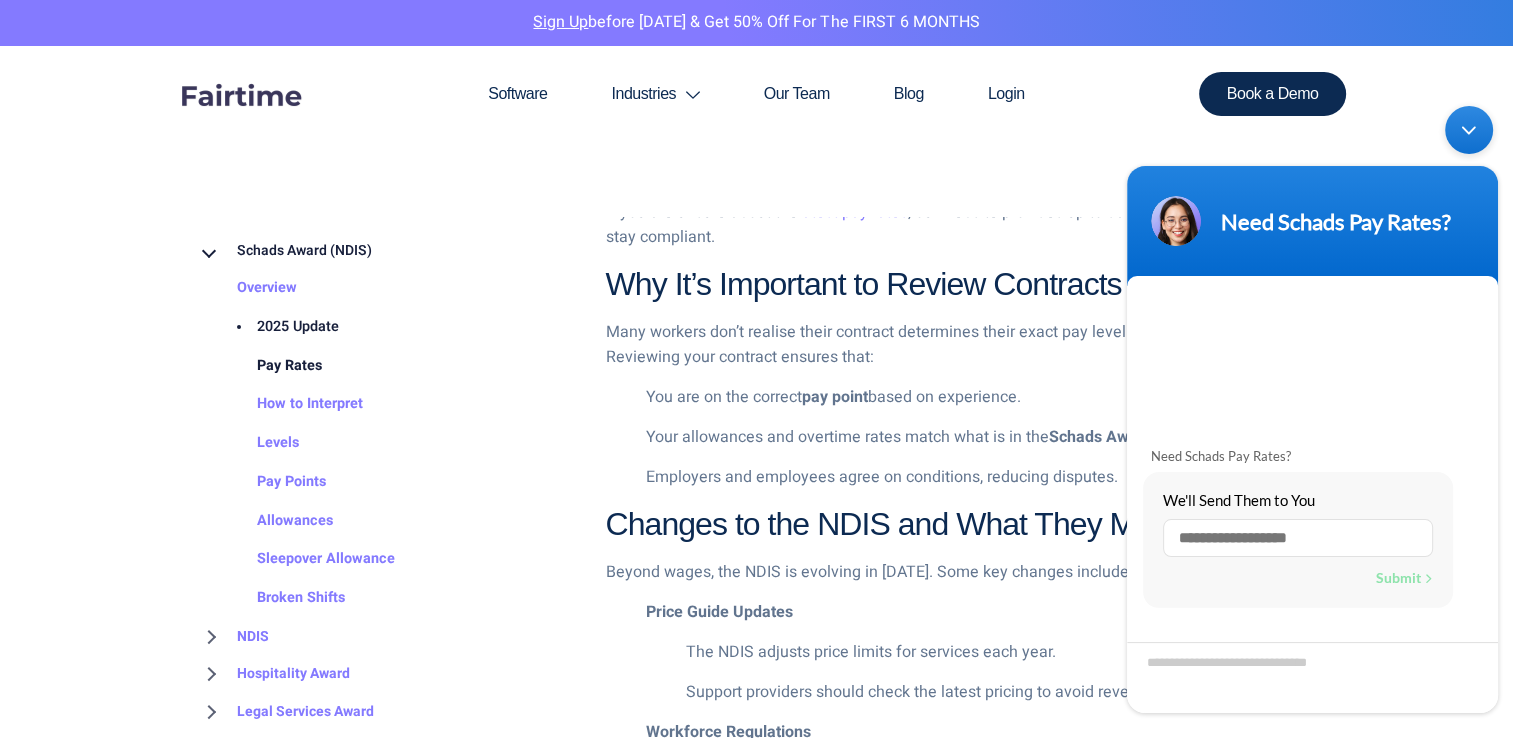 click on "Pay Rates" at bounding box center (269, 366) 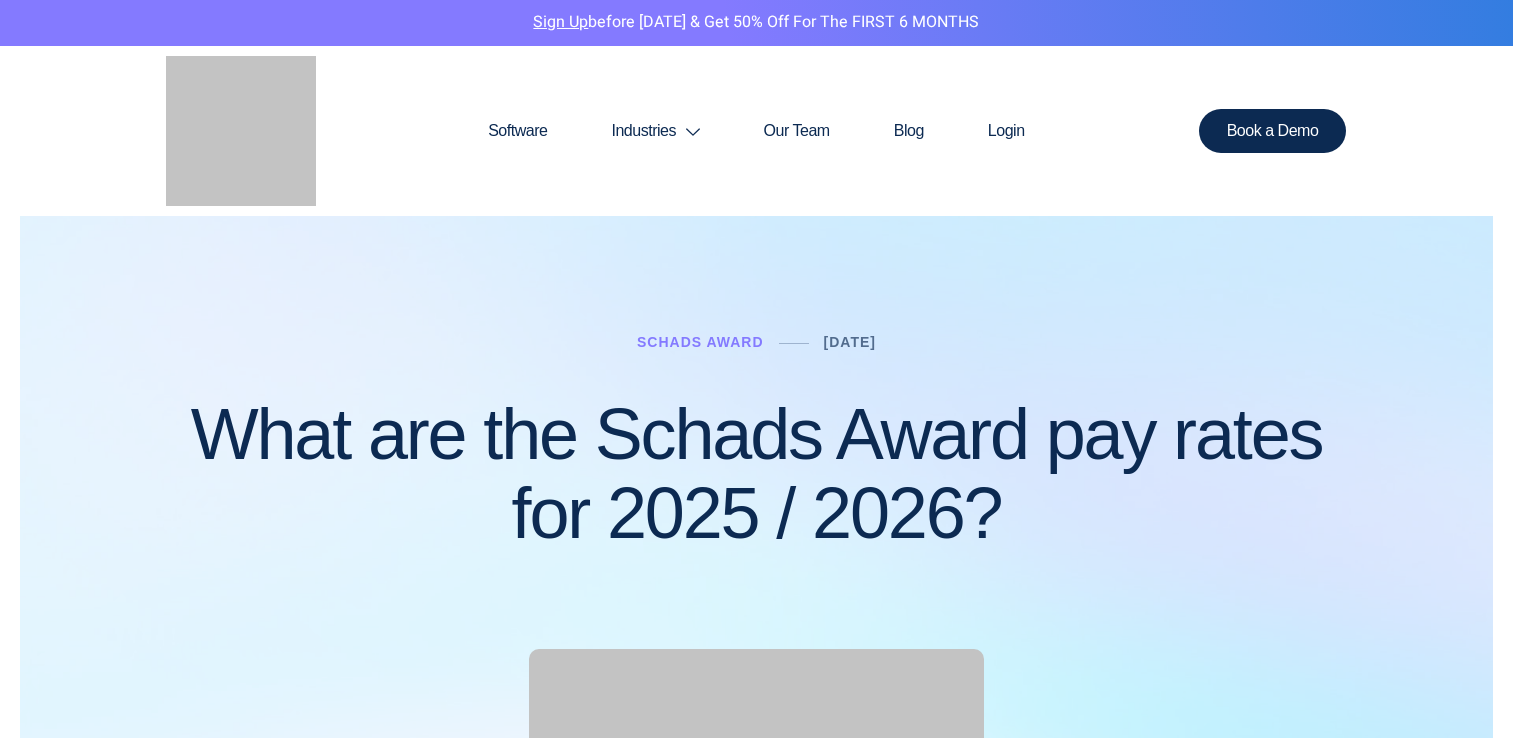 scroll, scrollTop: 0, scrollLeft: 0, axis: both 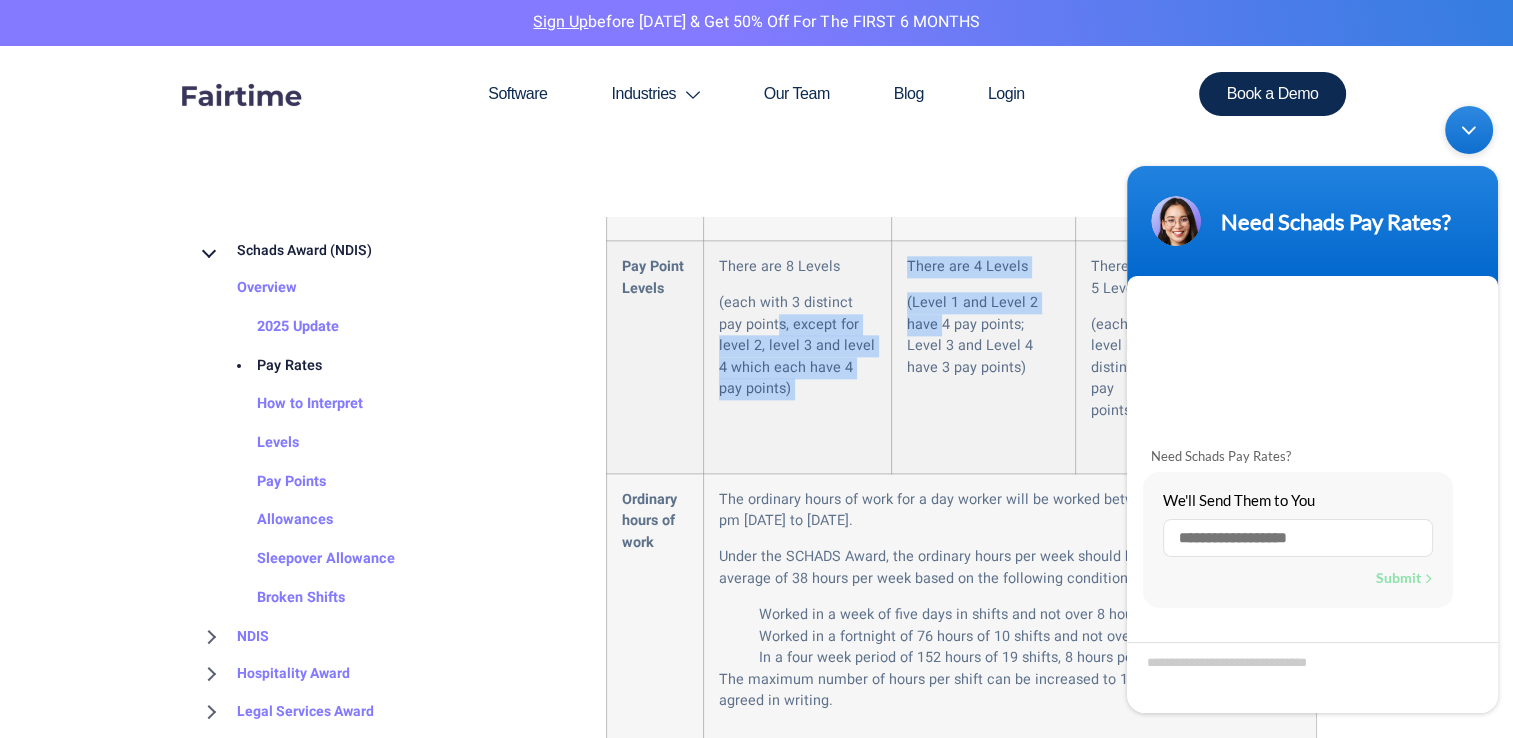 drag, startPoint x: 940, startPoint y: 306, endPoint x: 754, endPoint y: 286, distance: 187.07217 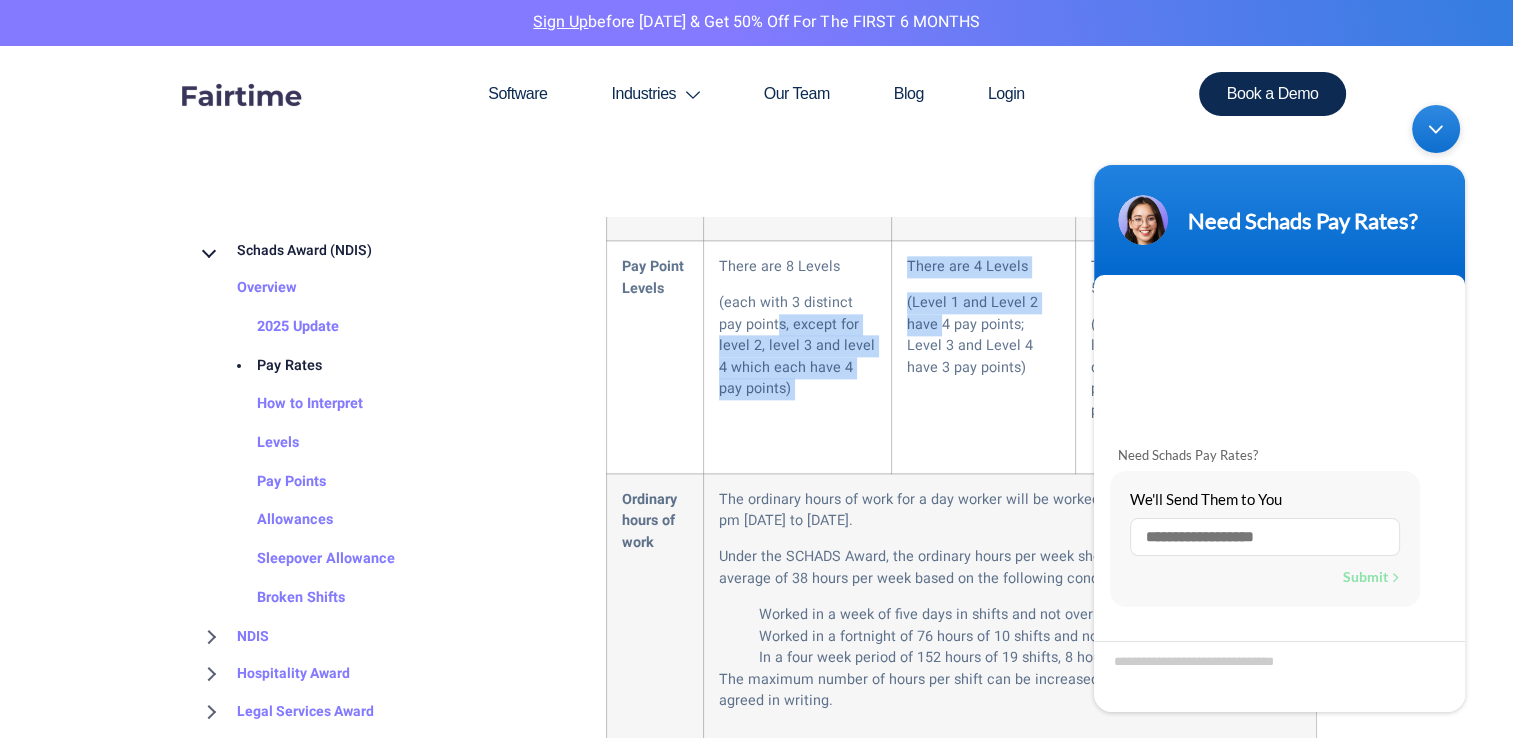 click on "Need Schads Pay Rates?" at bounding box center [1304, 220] 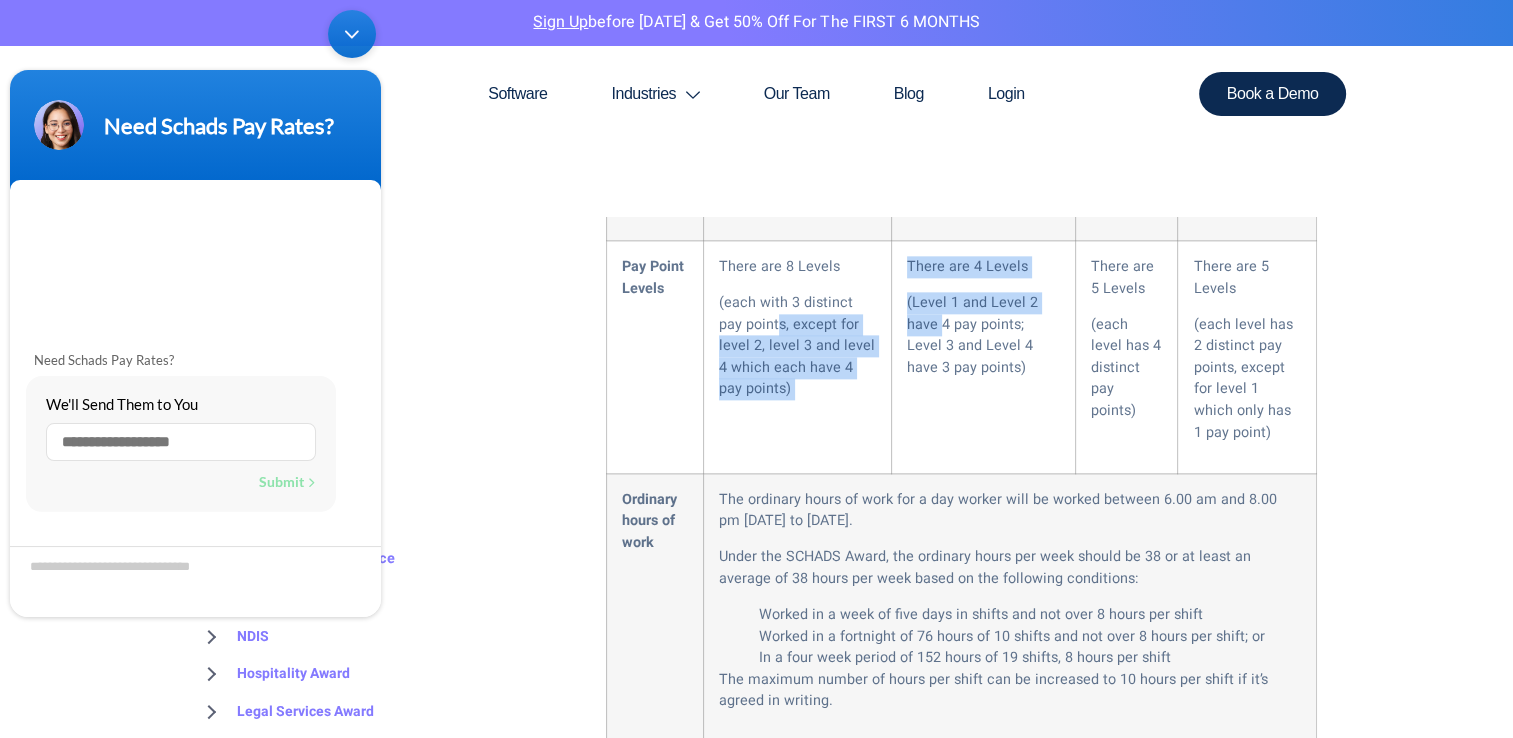 drag, startPoint x: 326, startPoint y: 118, endPoint x: 38, endPoint y: -57, distance: 337 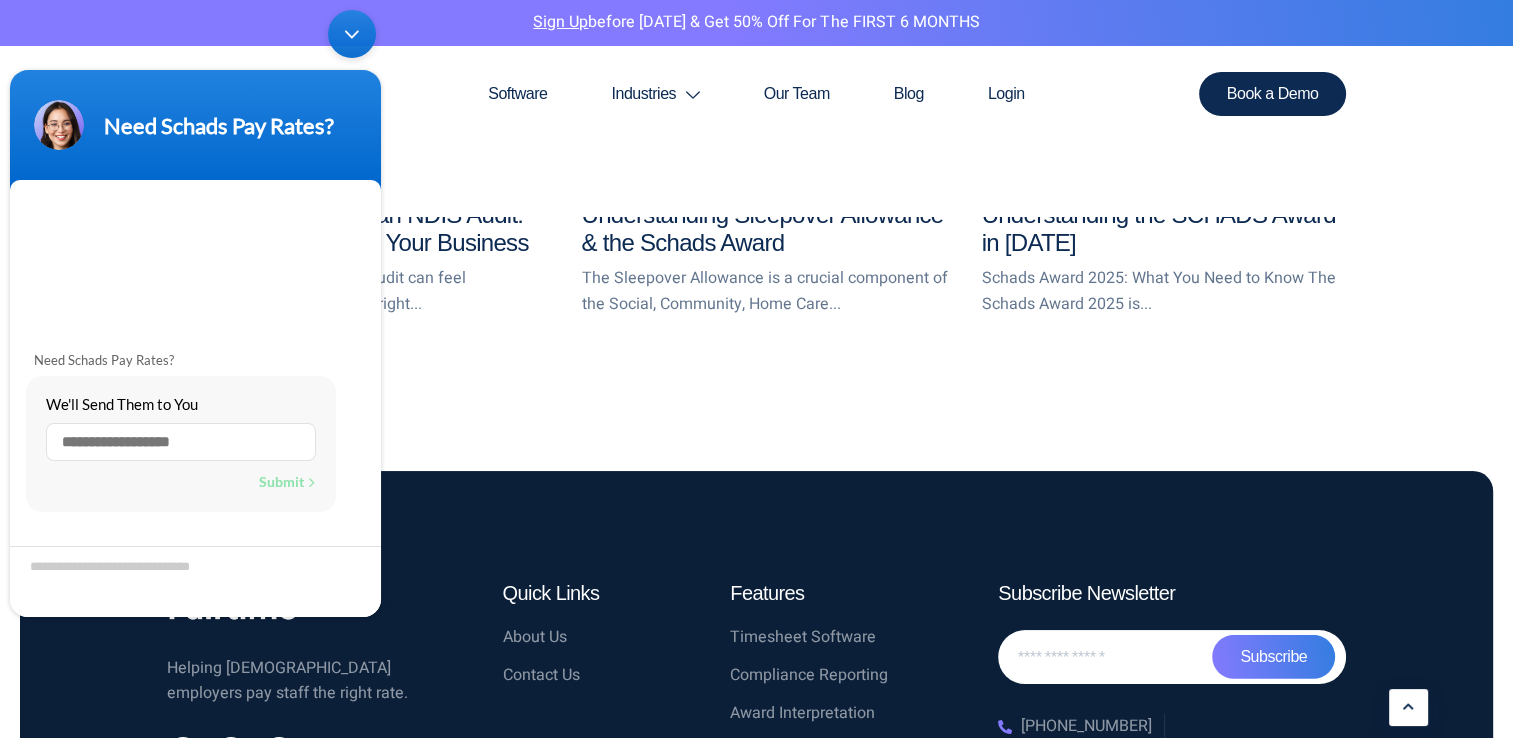 scroll, scrollTop: 5909, scrollLeft: 0, axis: vertical 